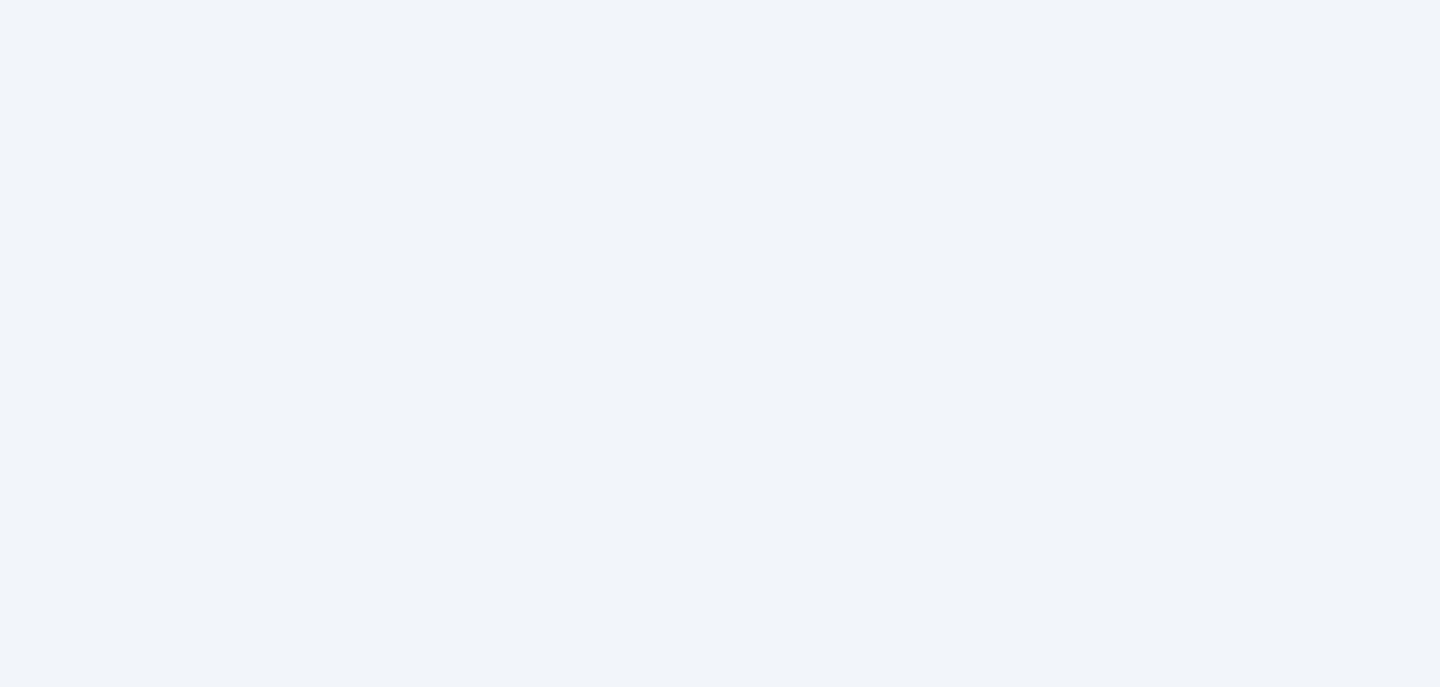 scroll, scrollTop: 0, scrollLeft: 0, axis: both 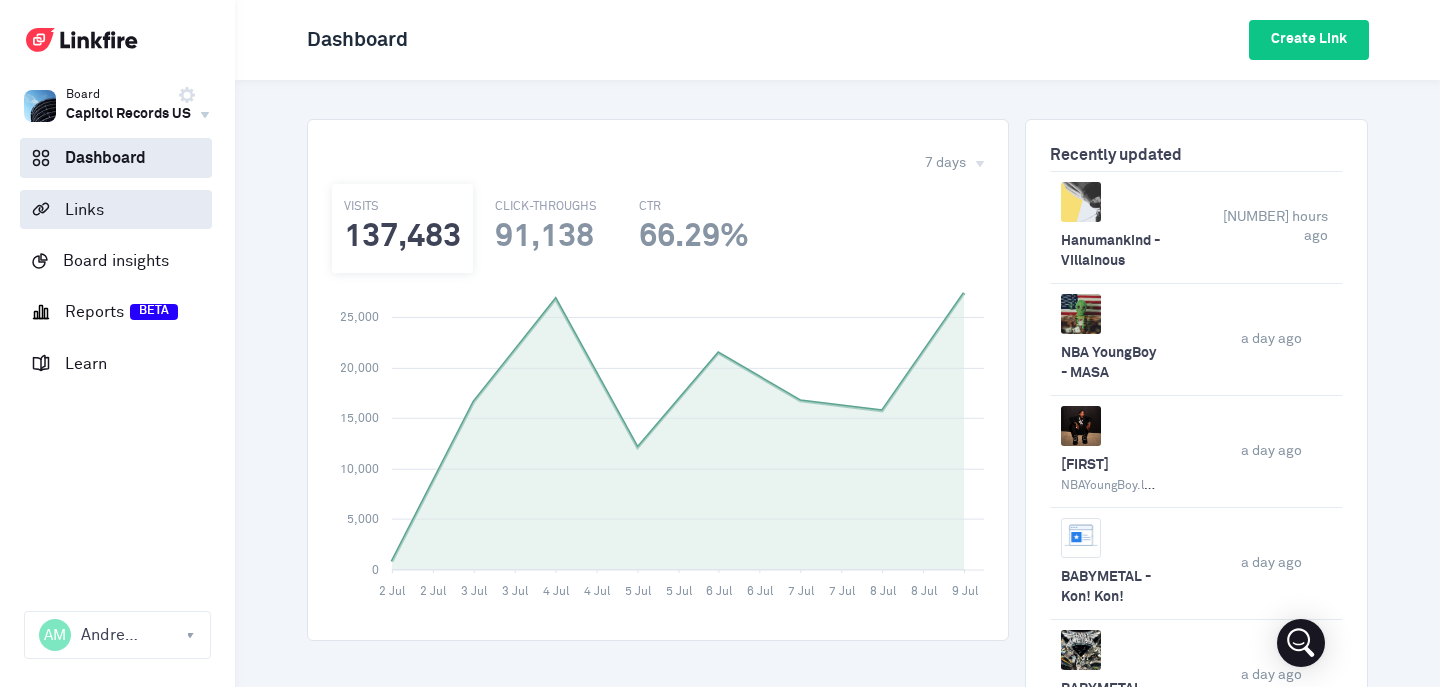 click on "Links" at bounding box center (116, 209) 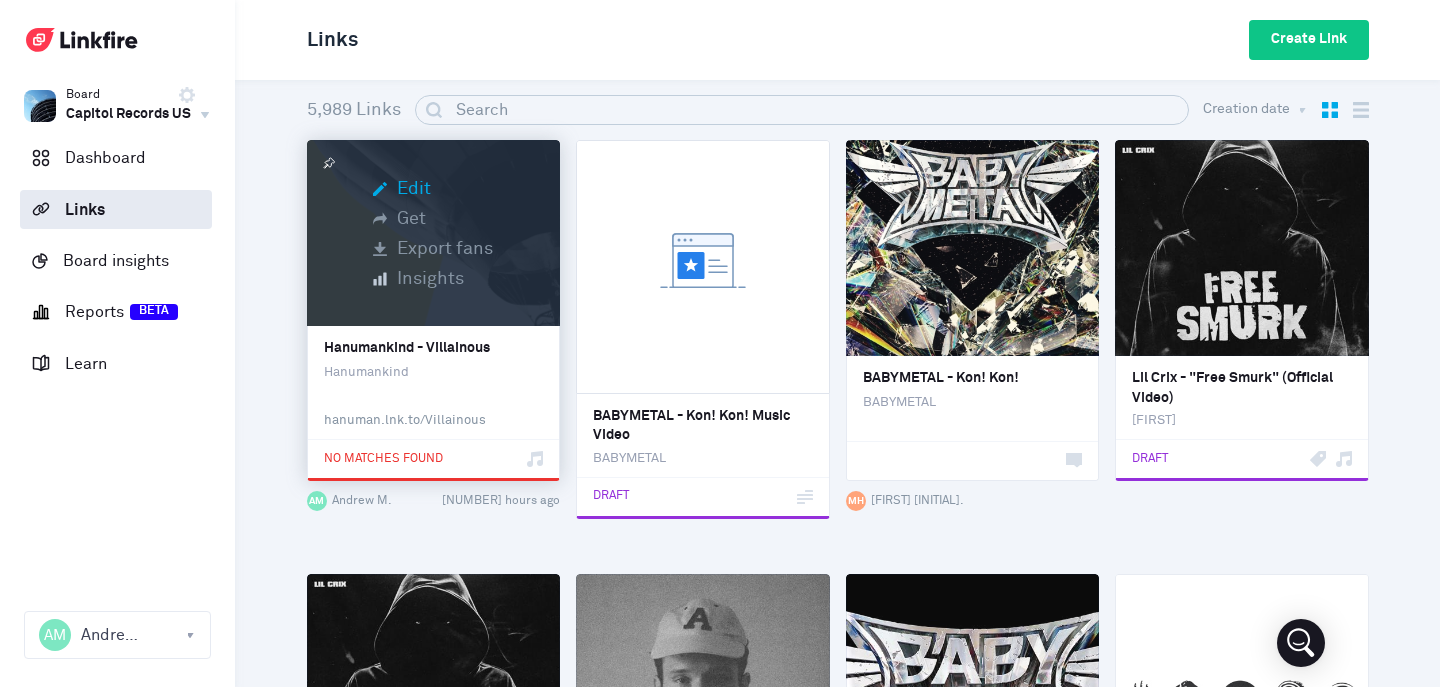 click on "Edit" at bounding box center [433, 189] 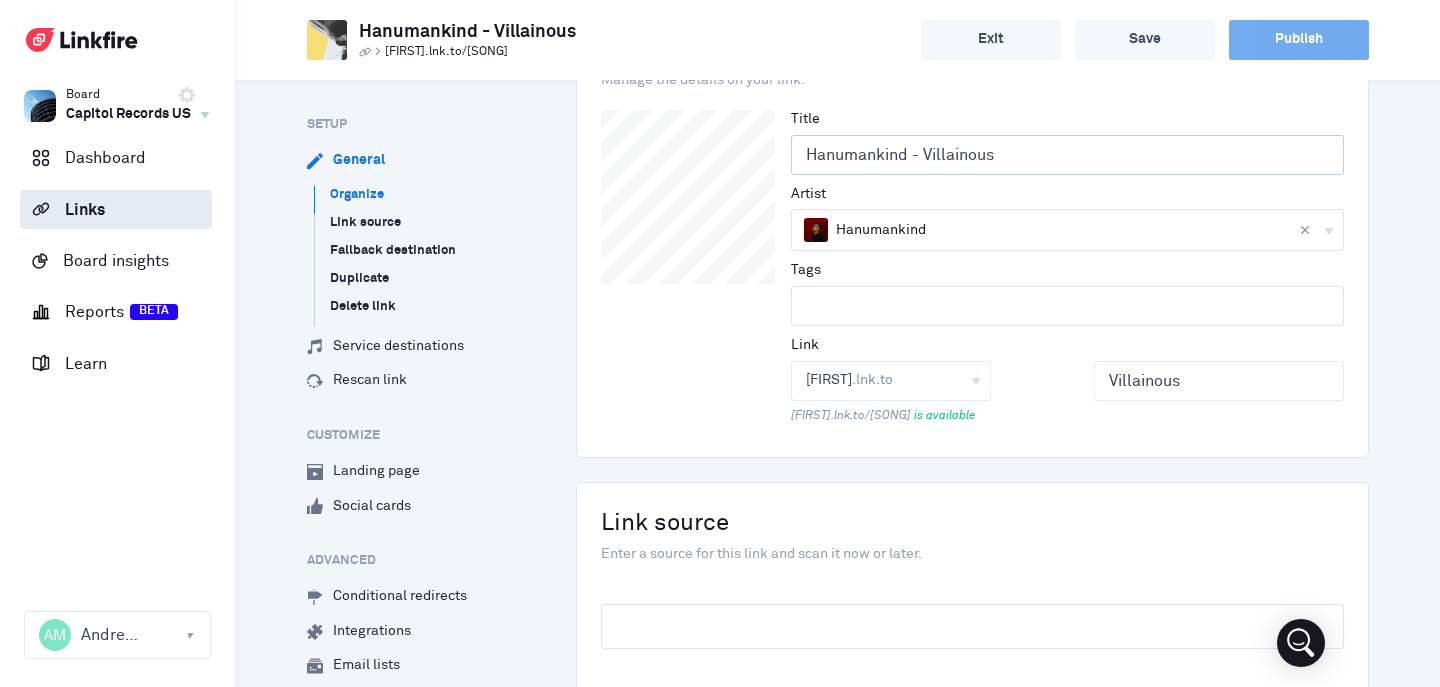 scroll, scrollTop: 398, scrollLeft: 0, axis: vertical 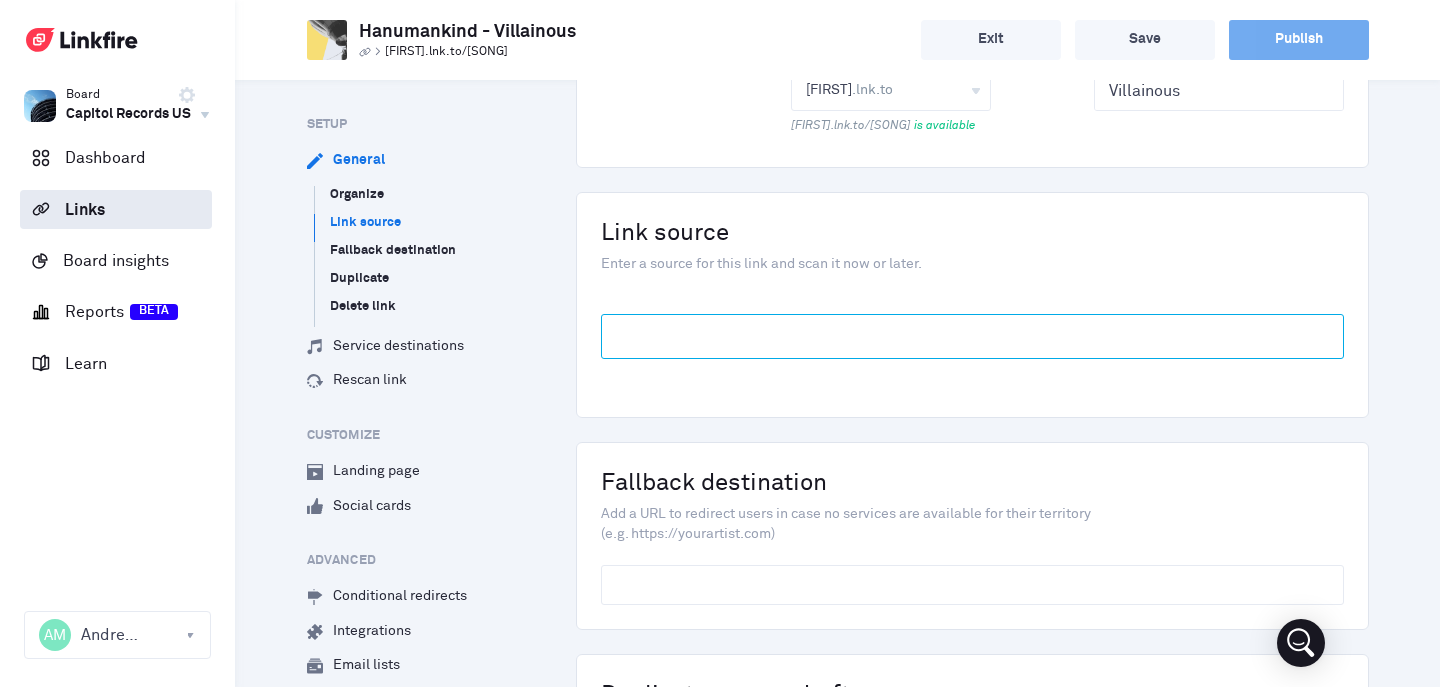 click at bounding box center (972, 336) 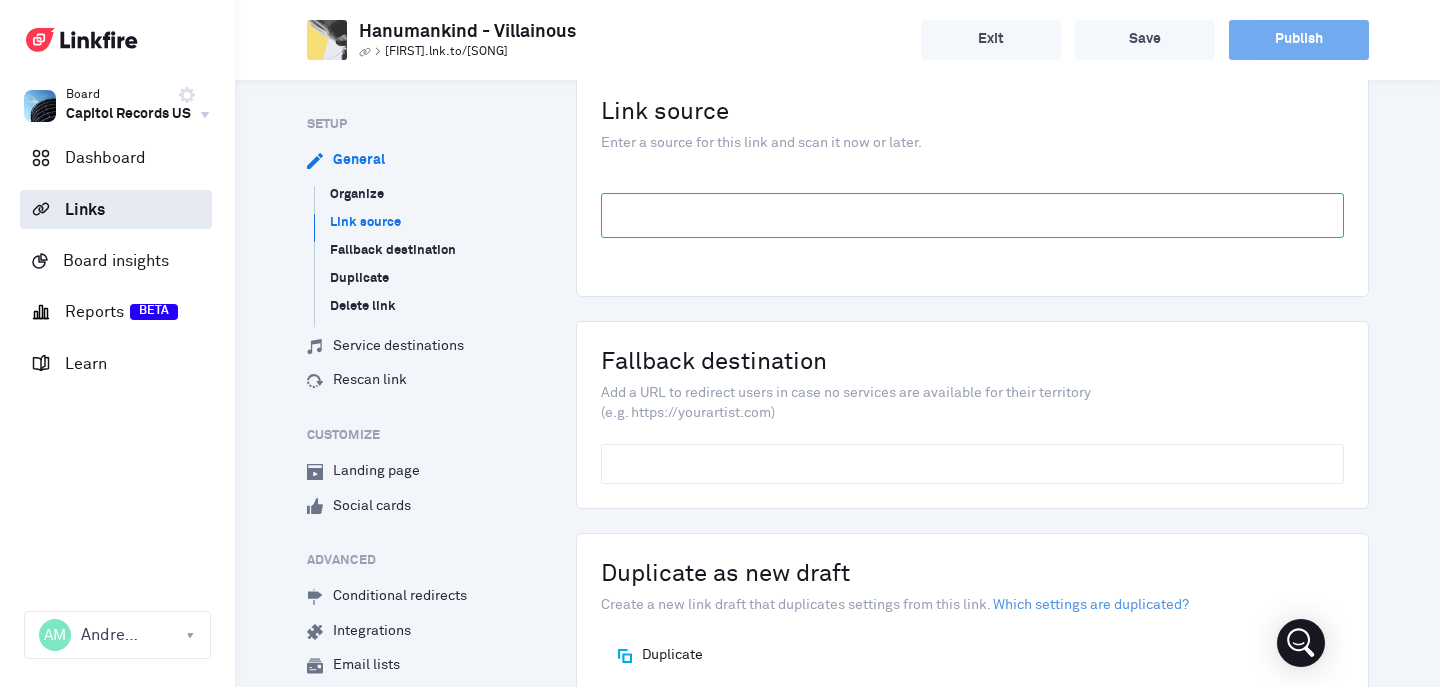 scroll, scrollTop: 517, scrollLeft: 0, axis: vertical 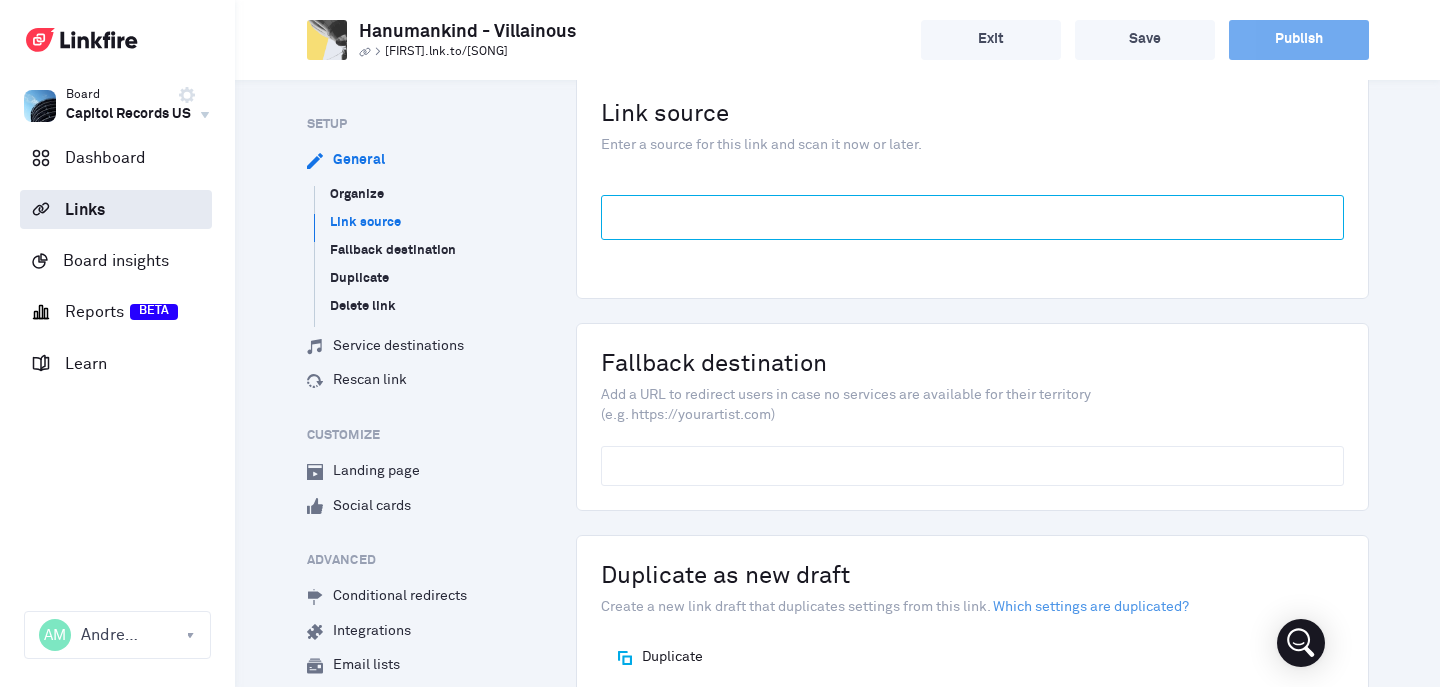 paste on "[ID]" 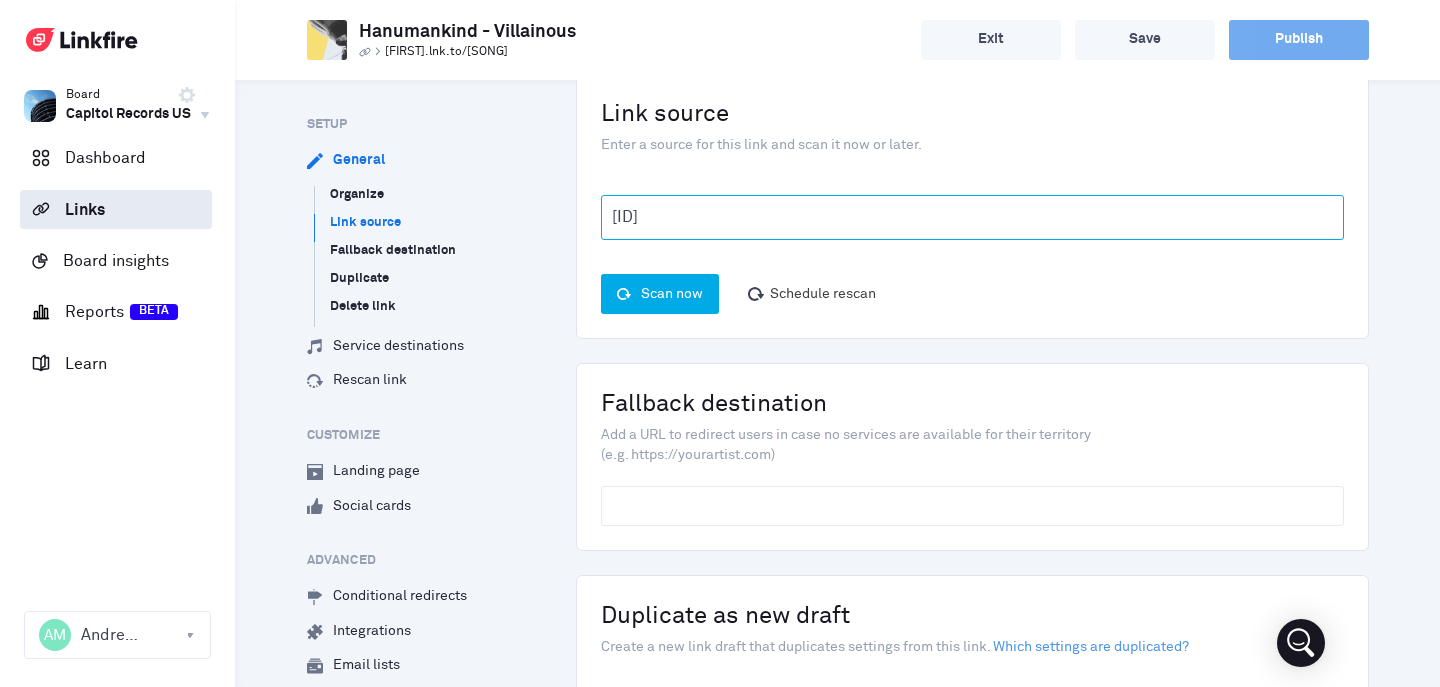 type on "[ID]" 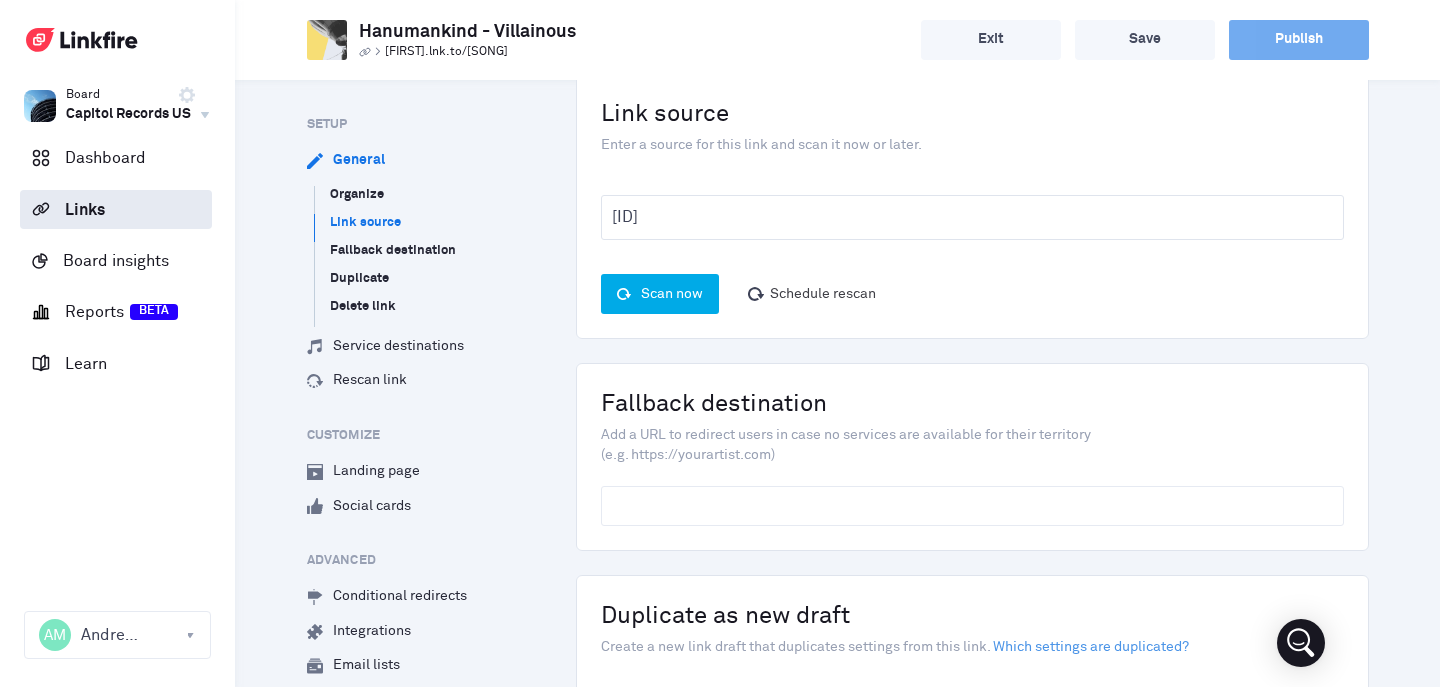click on "Scan now" at bounding box center [660, 294] 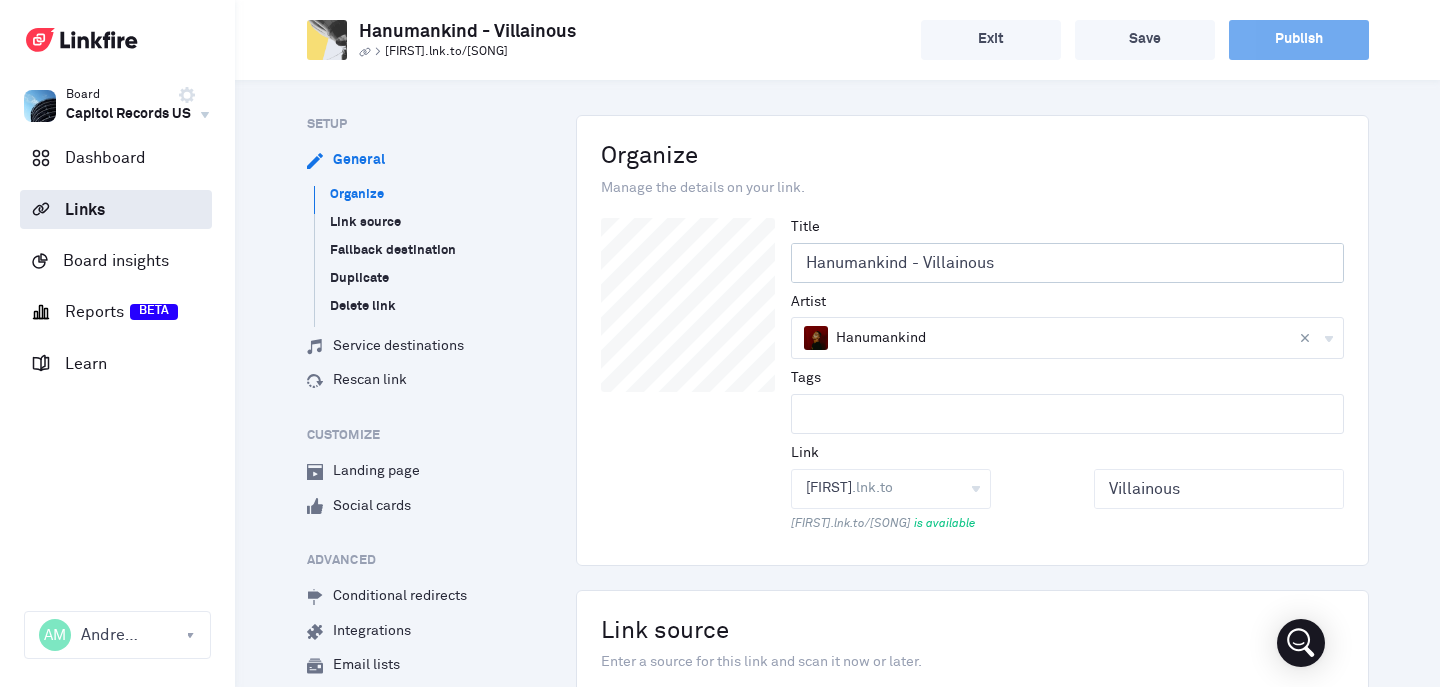 scroll, scrollTop: 0, scrollLeft: 0, axis: both 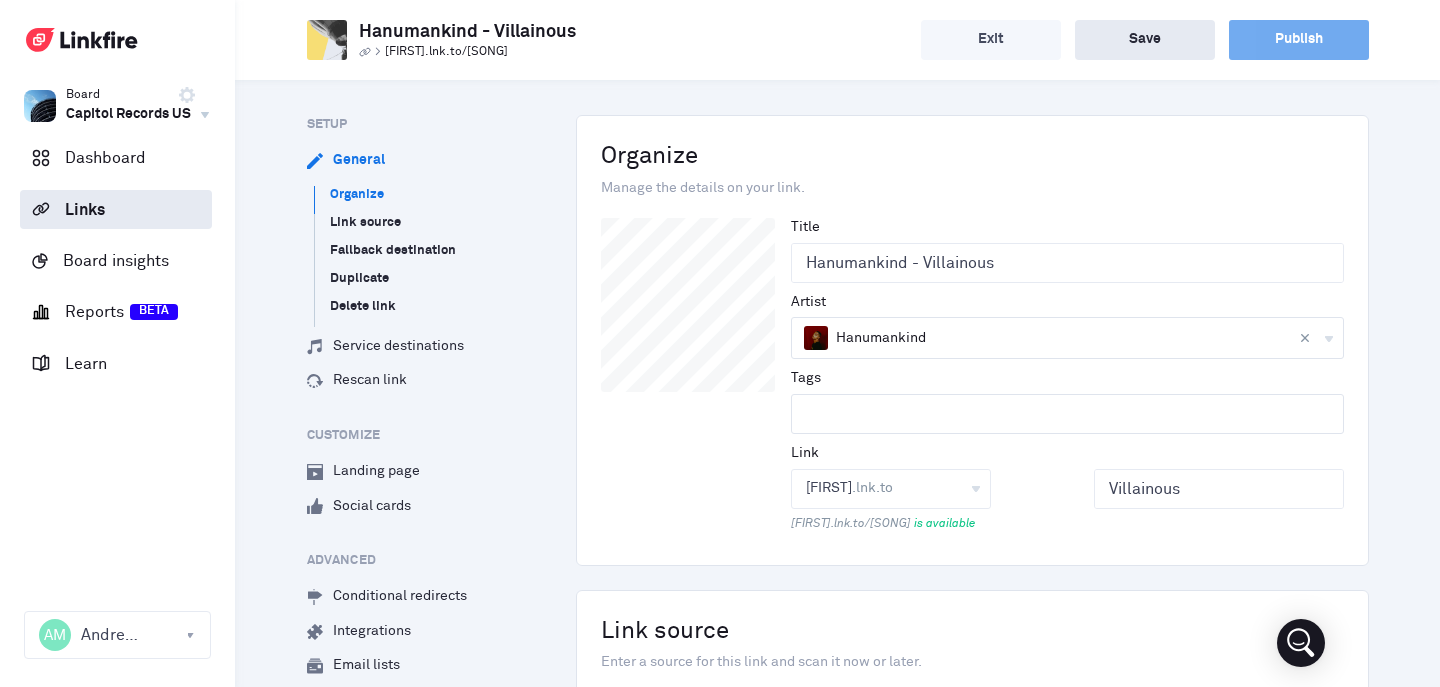 click on "Save" at bounding box center [1145, 40] 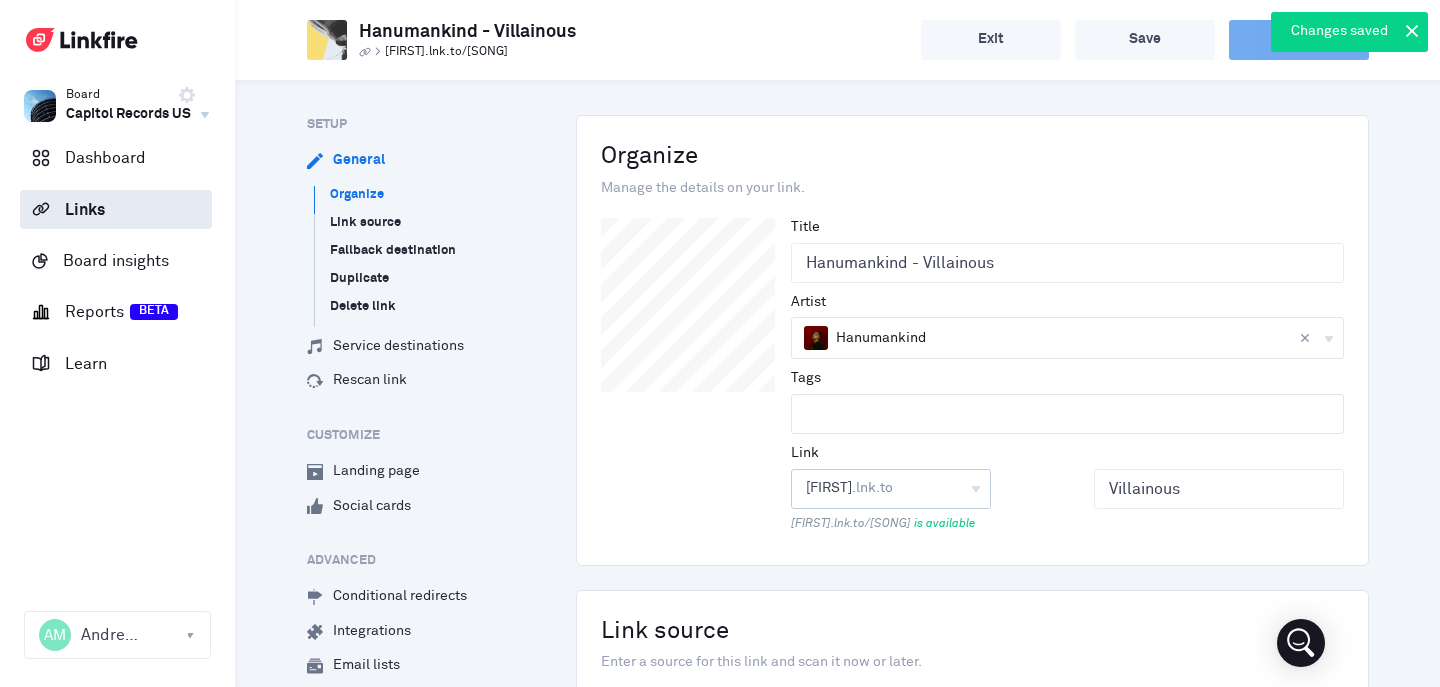 click on "[FIRST]
.lnk.to
[FIRST].lnk" at bounding box center [891, 489] 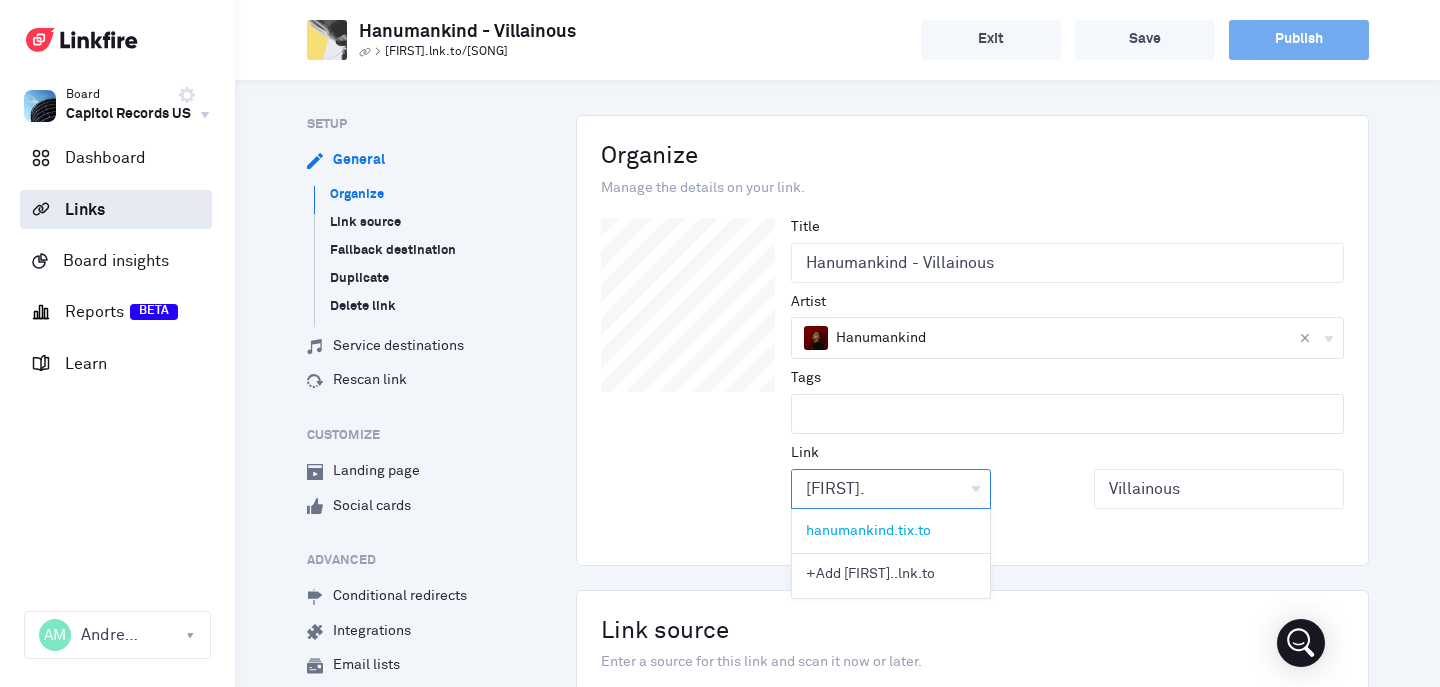 click on "+Add [FIRST]." at bounding box center (850, 574) 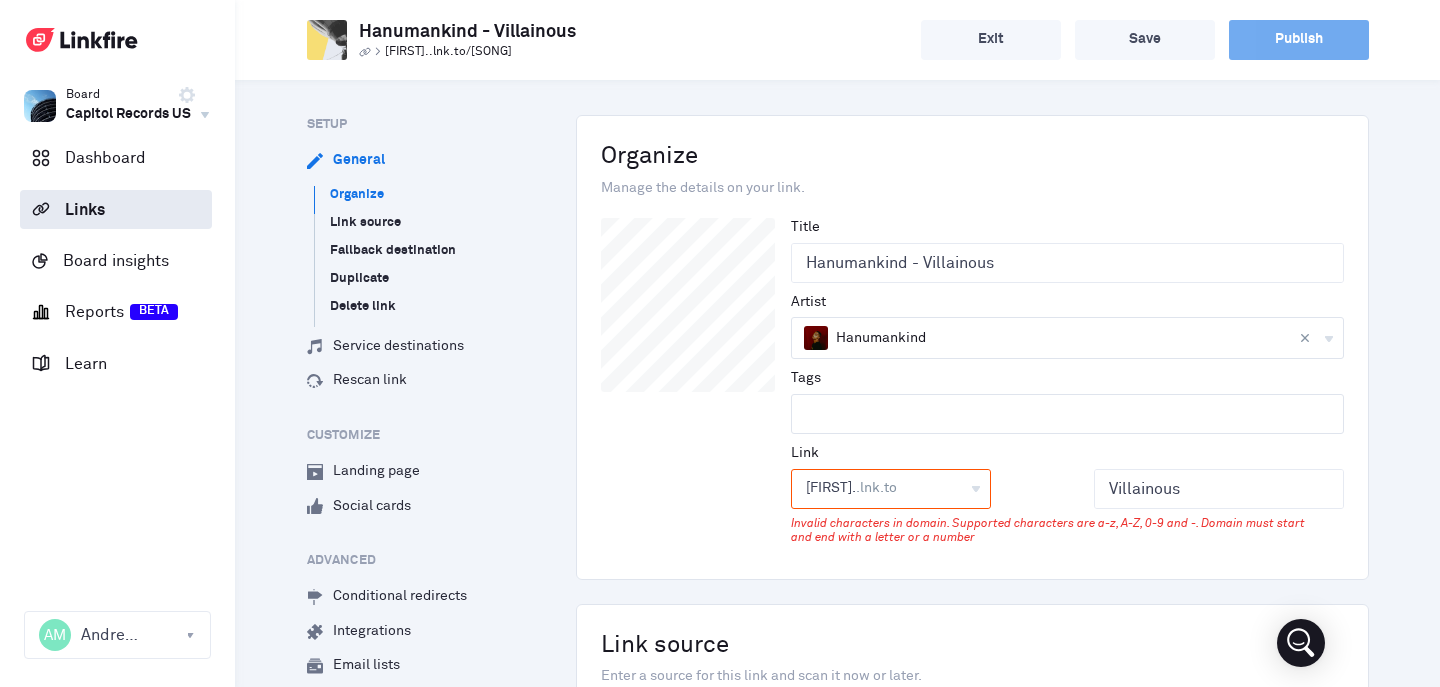 click on "hanumankind.
.lnk.to
hanumankind." at bounding box center (891, 489) 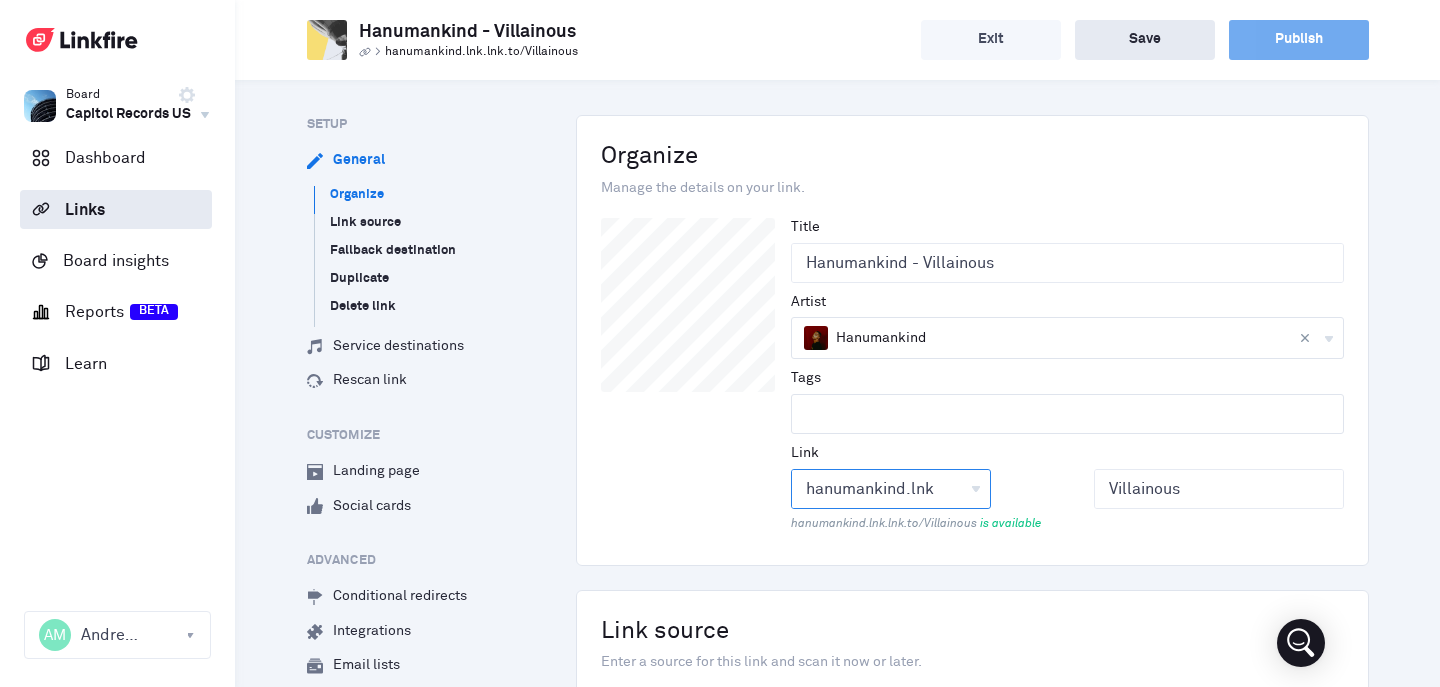 click on "Save" at bounding box center (1145, 40) 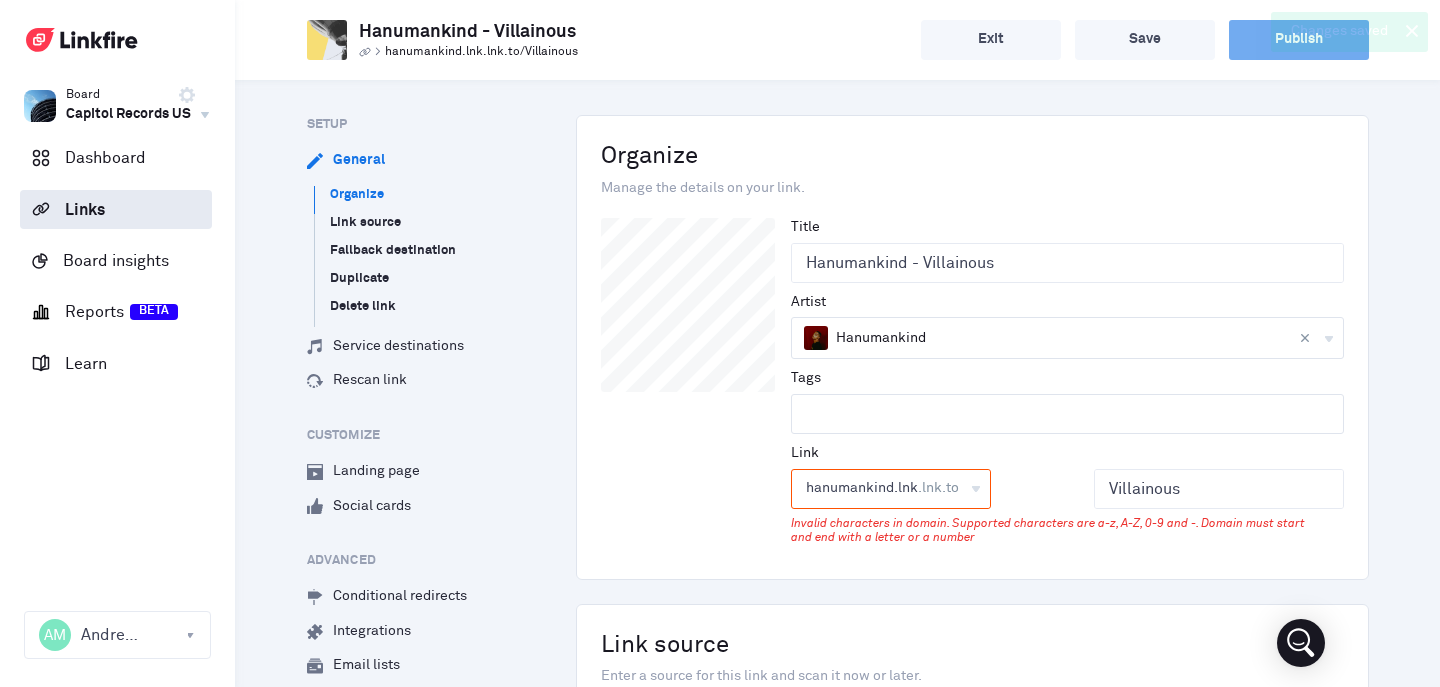 drag, startPoint x: 918, startPoint y: 487, endPoint x: 902, endPoint y: 487, distance: 16 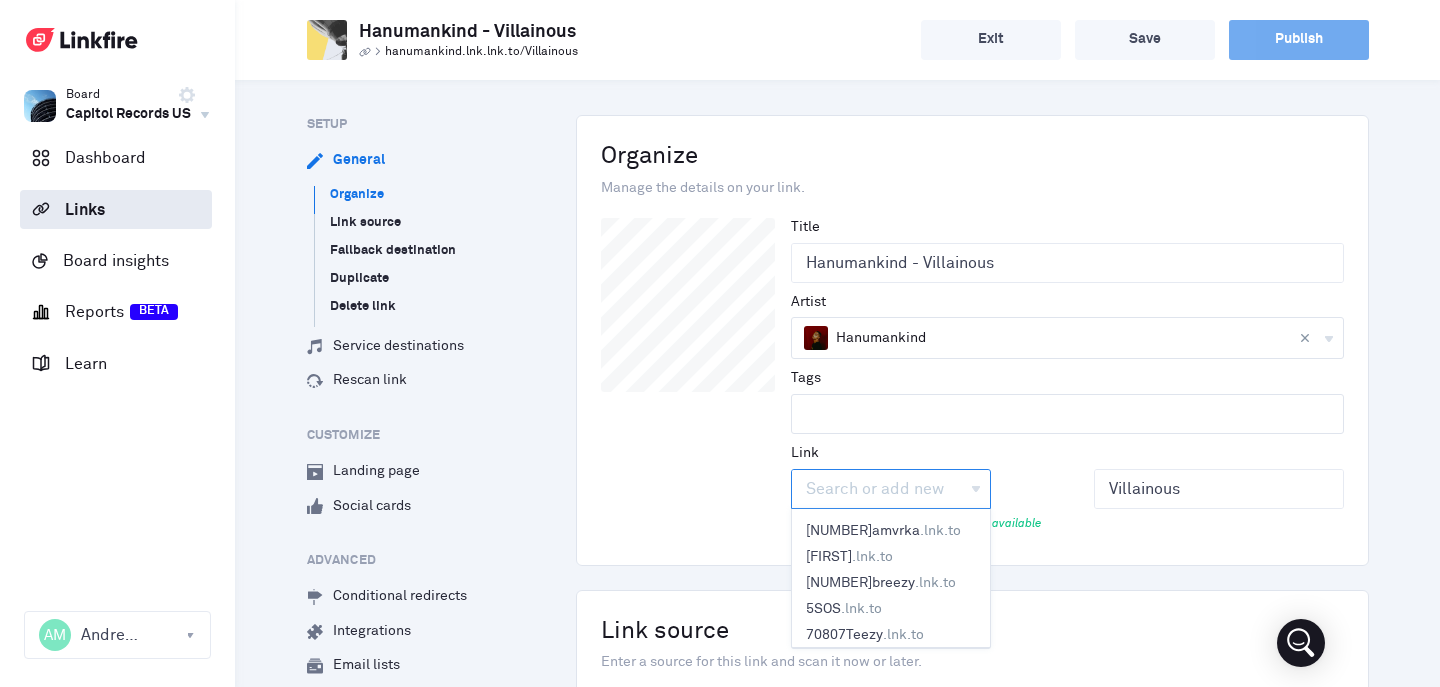 click at bounding box center [877, 489] 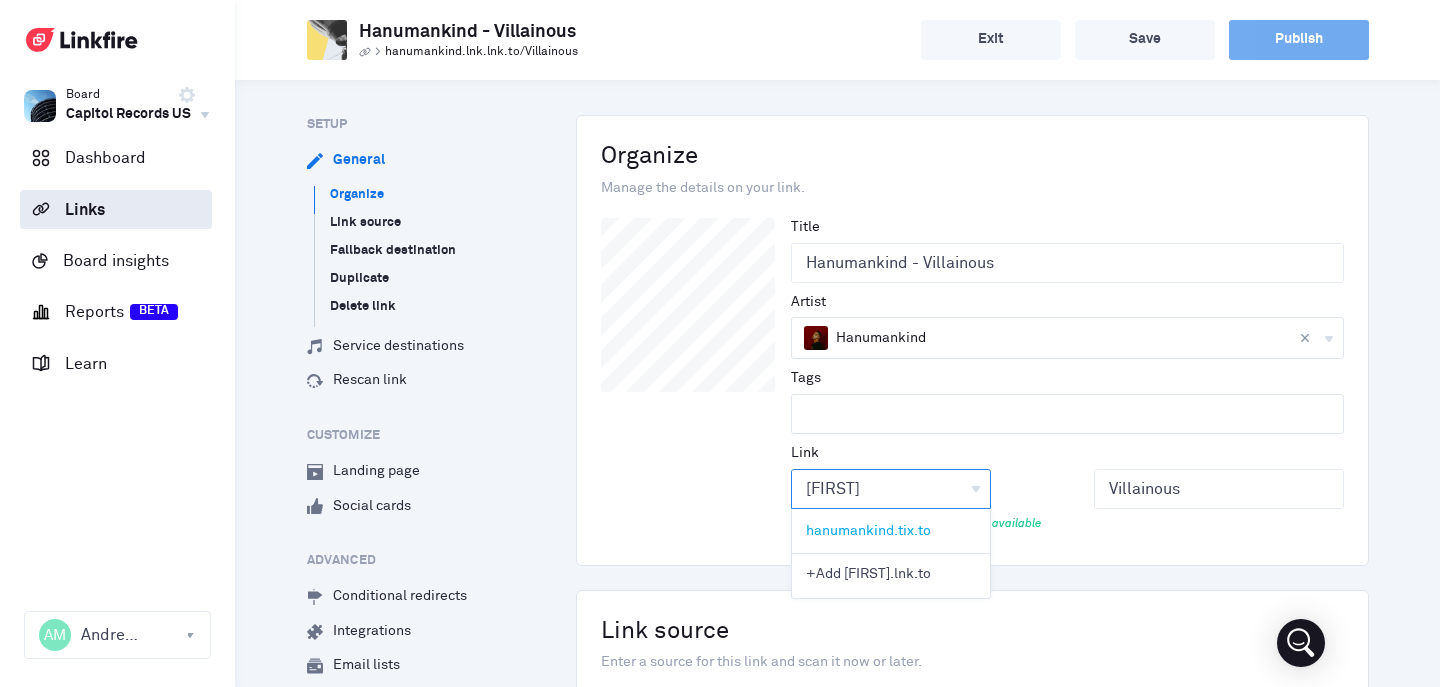click on "Link
hanumankind.lnk
.lnk.to
hanumankind
hanumankind.tix.to
+Add hanumankind
.lnk.to
Villainous
hanumankind.lnk.lnk.to/Villainous   is available" at bounding box center [1067, 487] 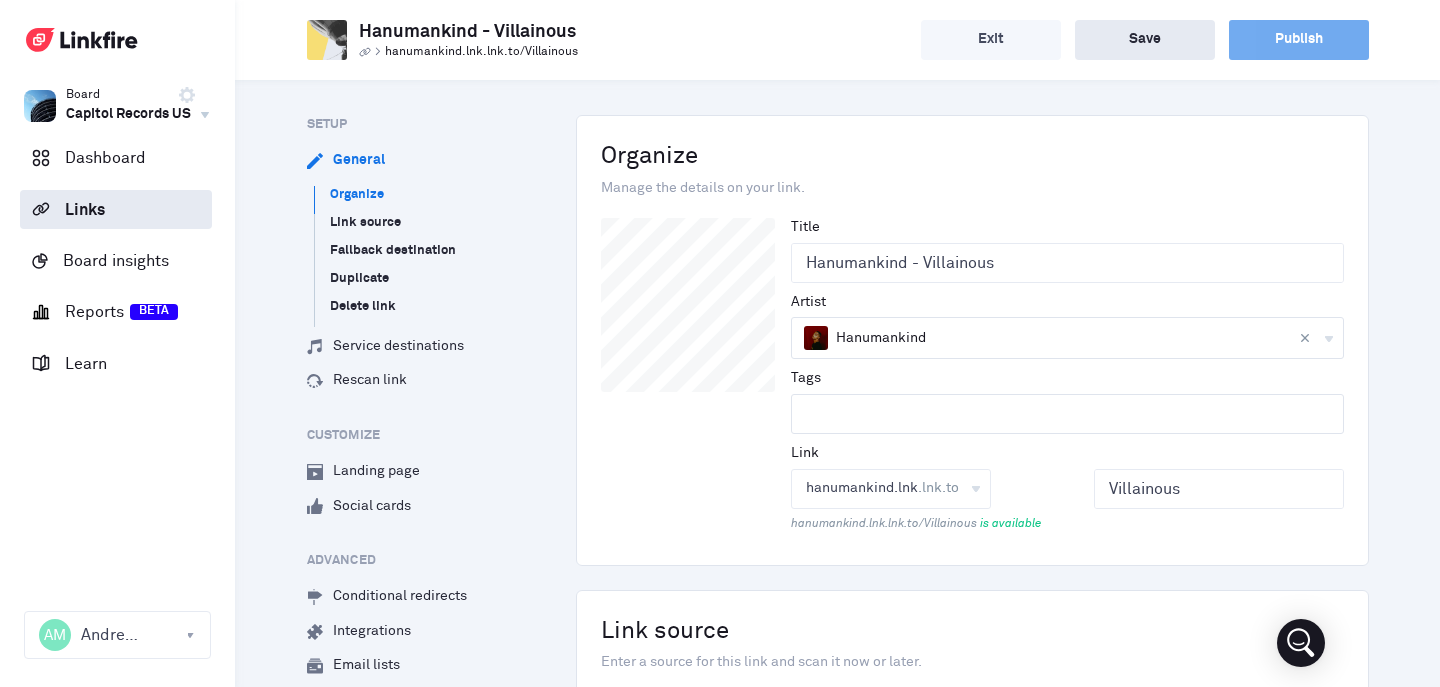 click on "Save" at bounding box center [1145, 40] 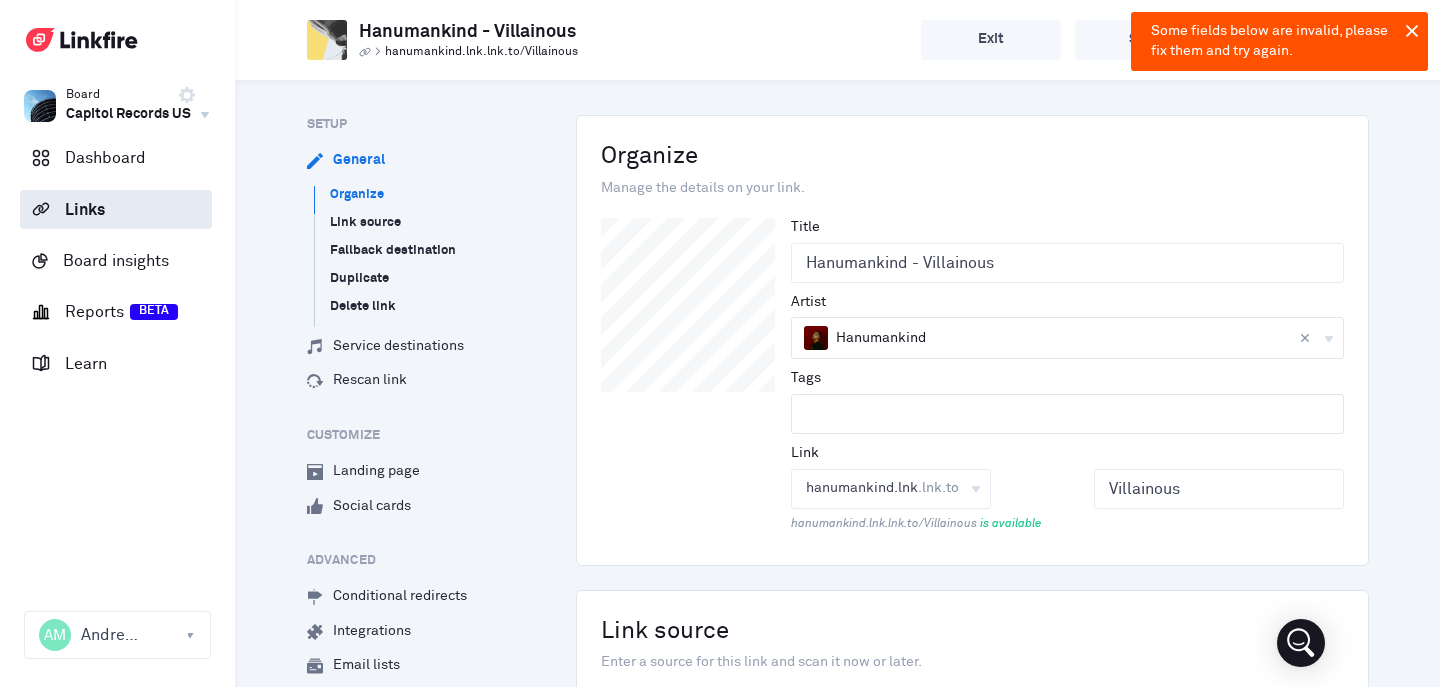 click at bounding box center (1412, 31) 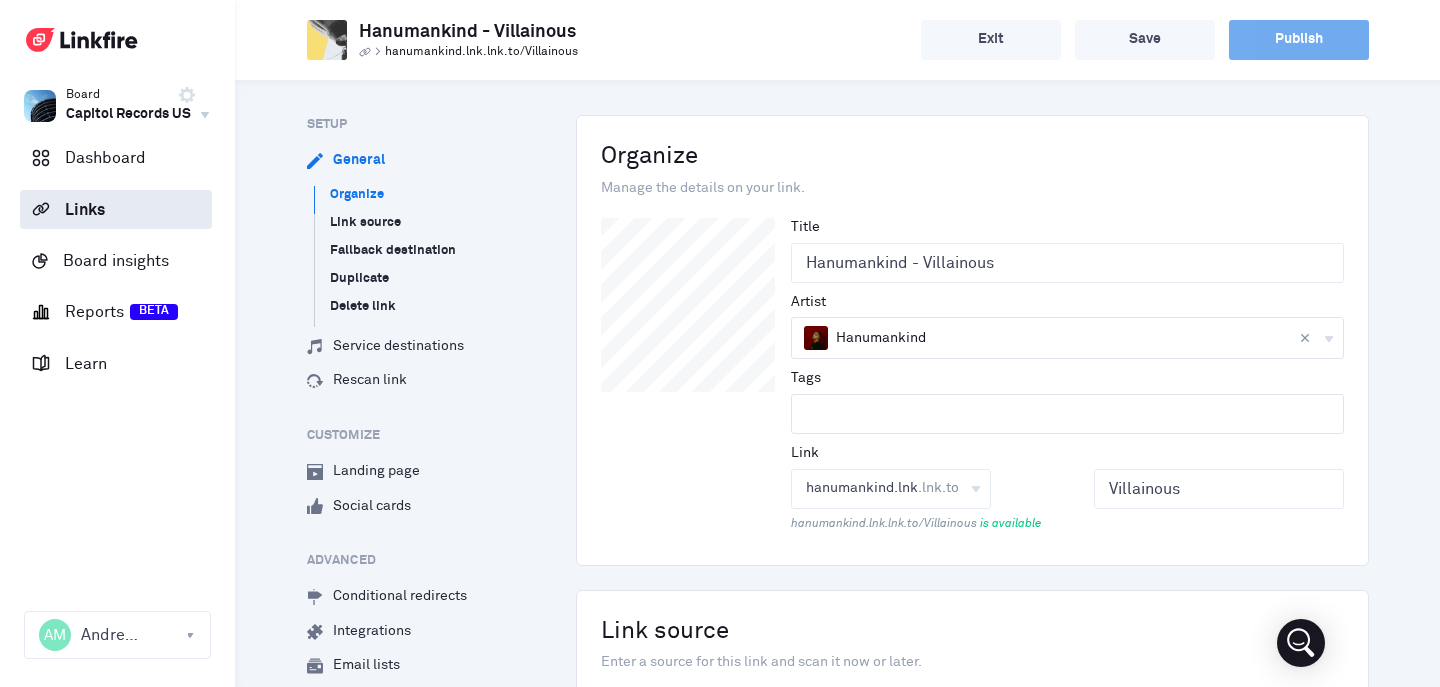 click on "Title
[FIRST] - [SONG]
Artist
[FIRST]
Tags
No matches
Link
[FIRST].lnk
.lnk.to
[FIRST]
[FIRST].tix.to
+Add [FIRST]
.lnk.to
[SONG]
[FIRST].lnk.lnk.to/[SONG]   is available" at bounding box center (1067, 379) 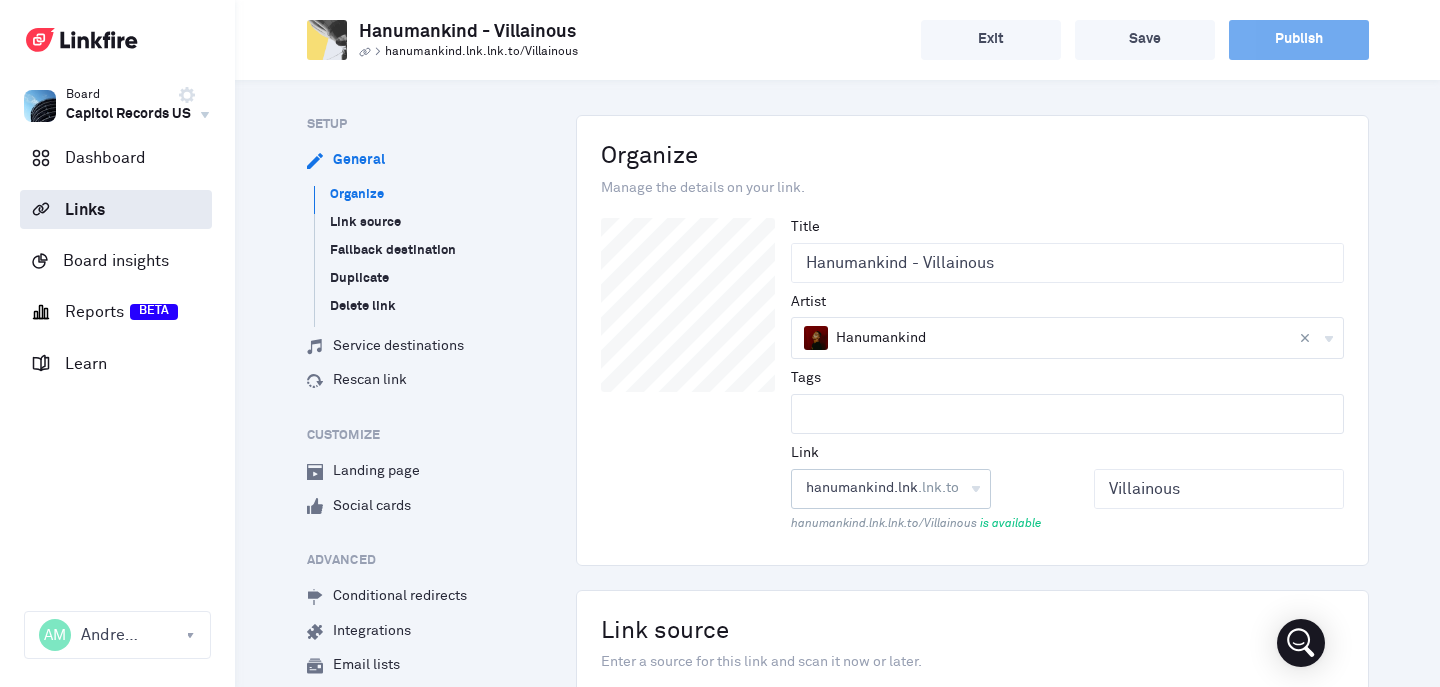 drag, startPoint x: 920, startPoint y: 491, endPoint x: 910, endPoint y: 490, distance: 10.049875 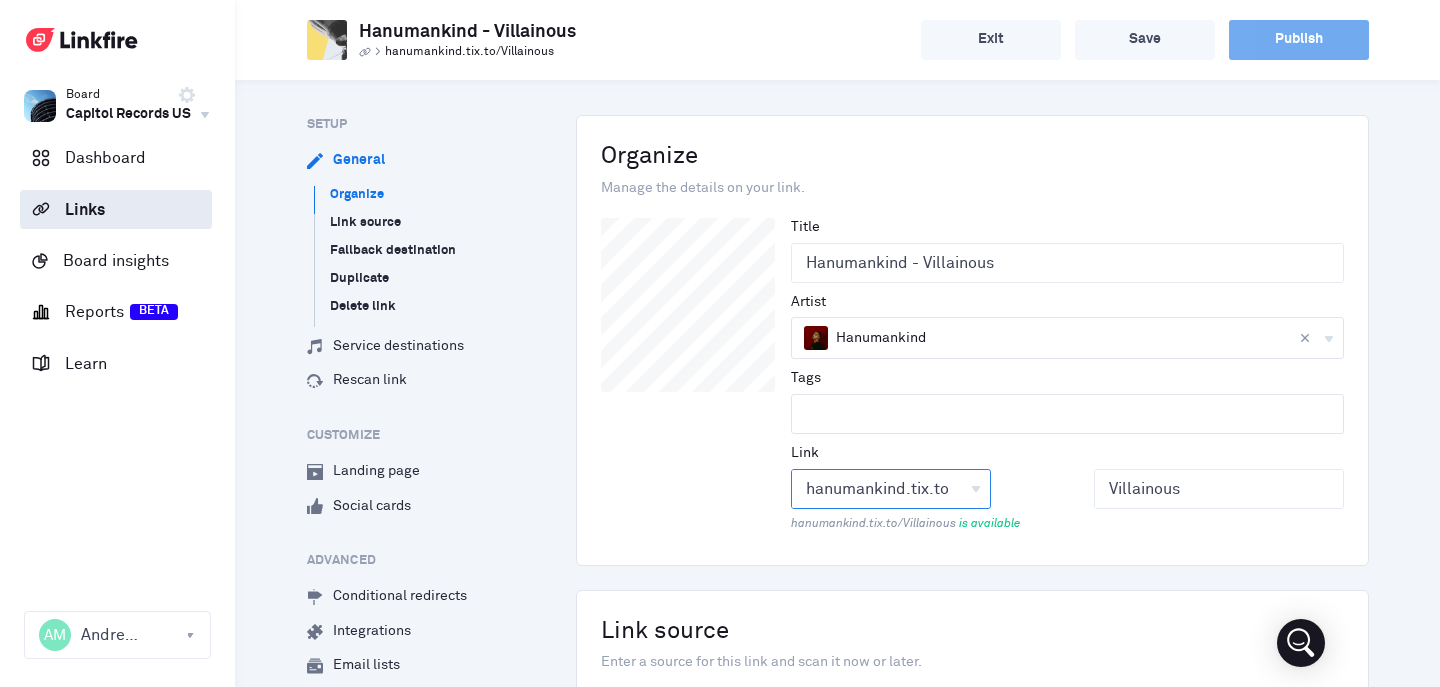 drag, startPoint x: 941, startPoint y: 488, endPoint x: 802, endPoint y: 488, distance: 139 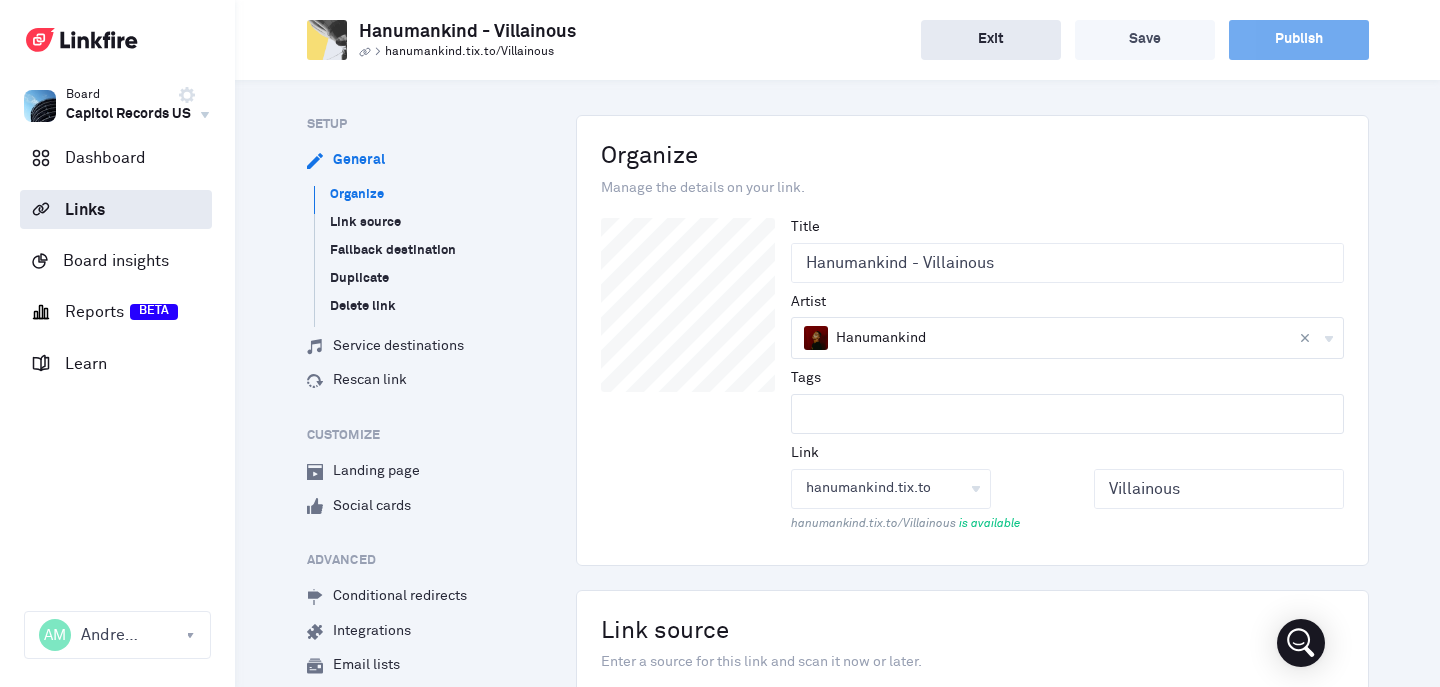 click on "Exit" at bounding box center [991, 40] 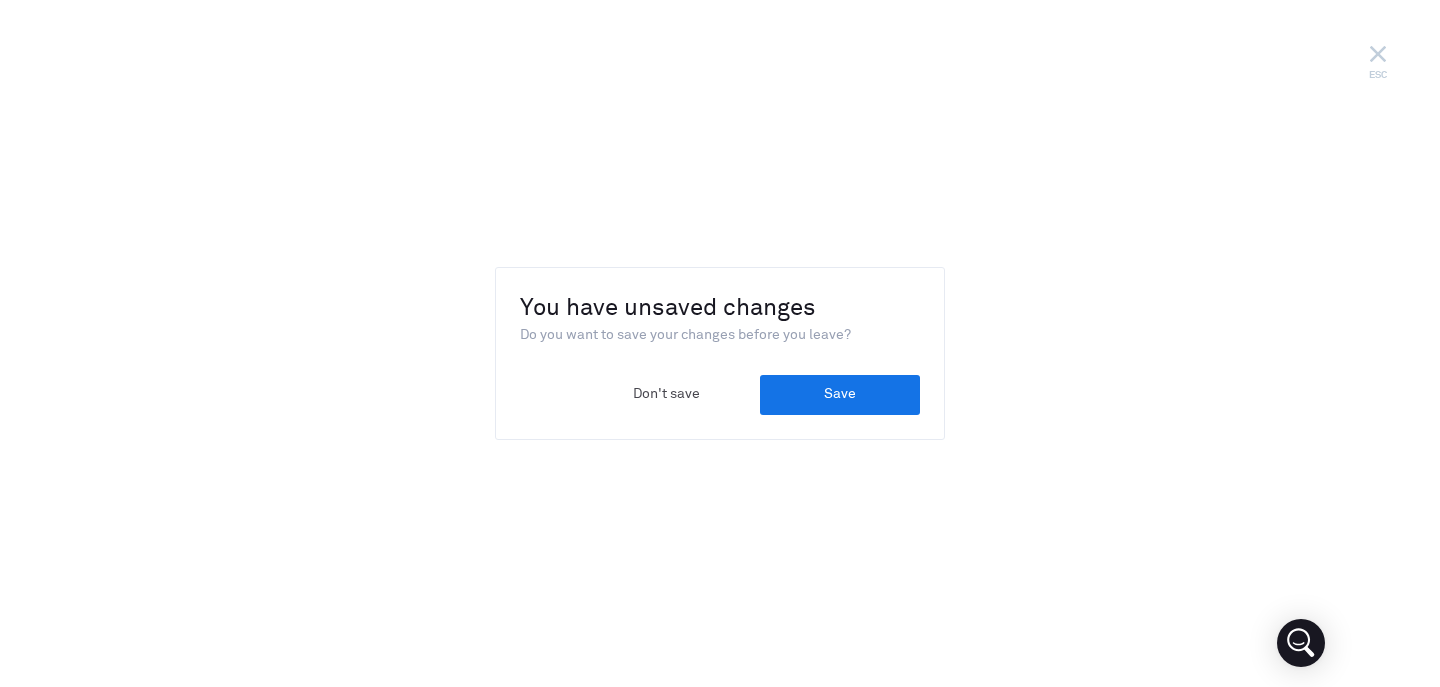 click on "Don't save" at bounding box center (666, 395) 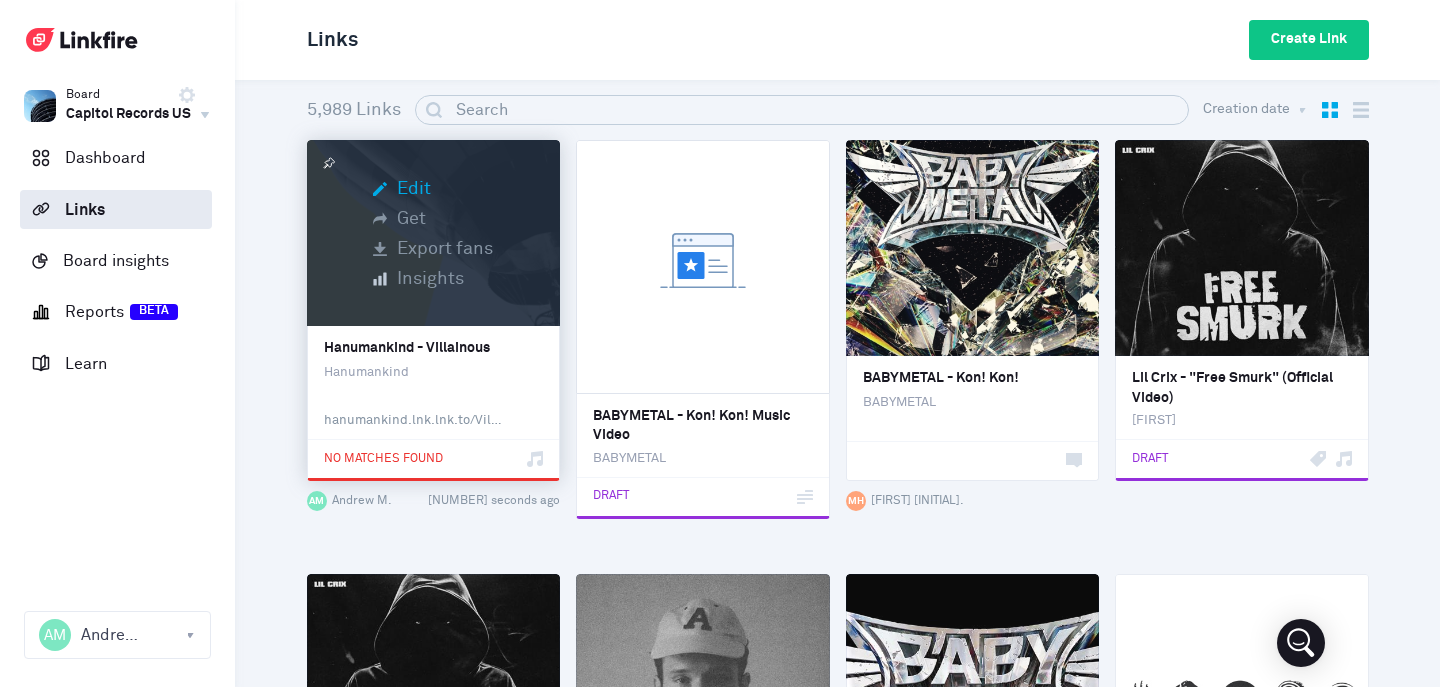 click on "Edit" at bounding box center [433, 189] 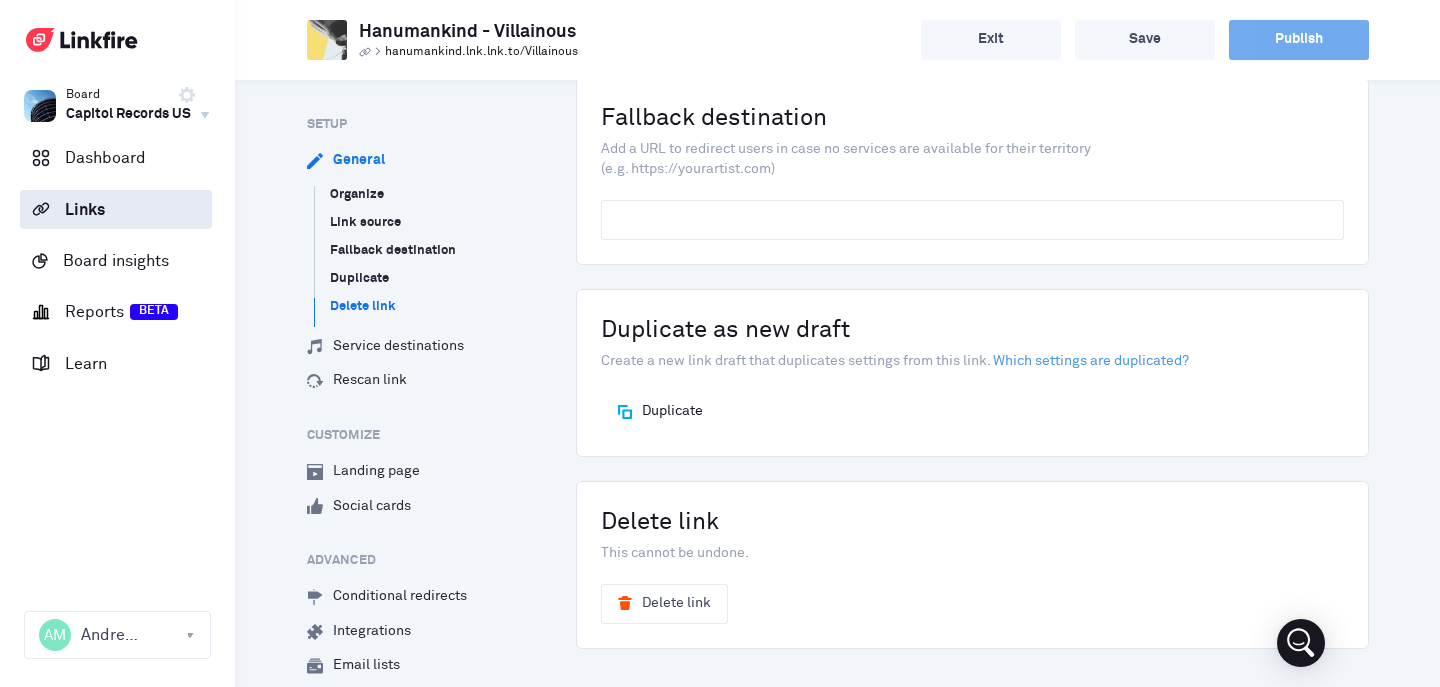 scroll, scrollTop: 801, scrollLeft: 0, axis: vertical 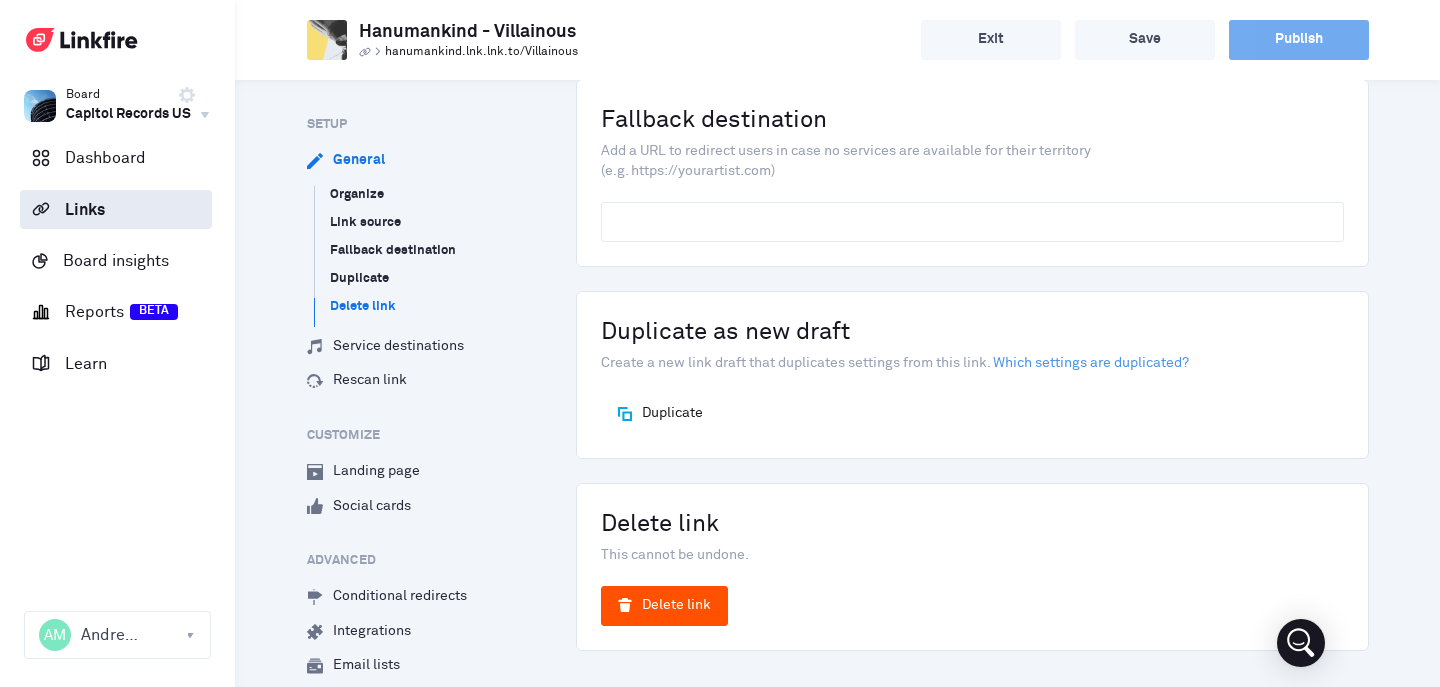click on "Delete link" at bounding box center (664, 606) 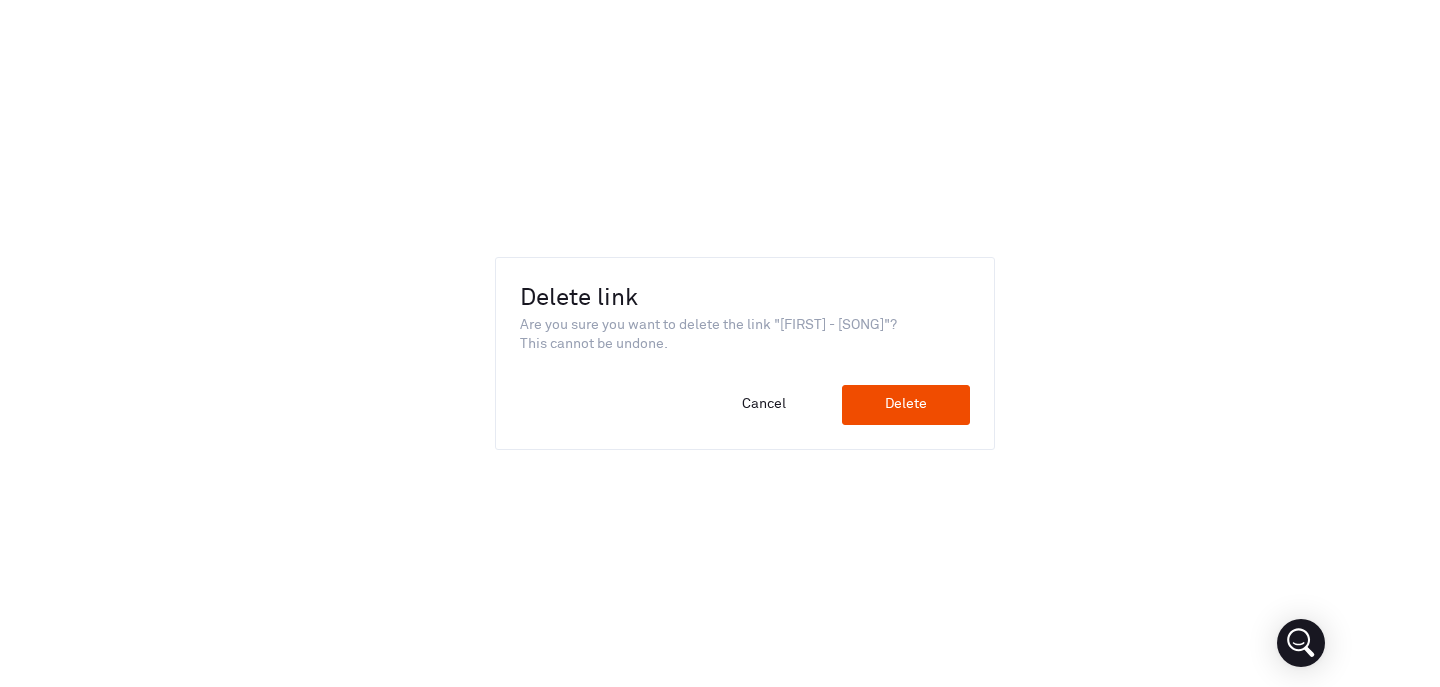 click on "Delete" at bounding box center (906, 404) 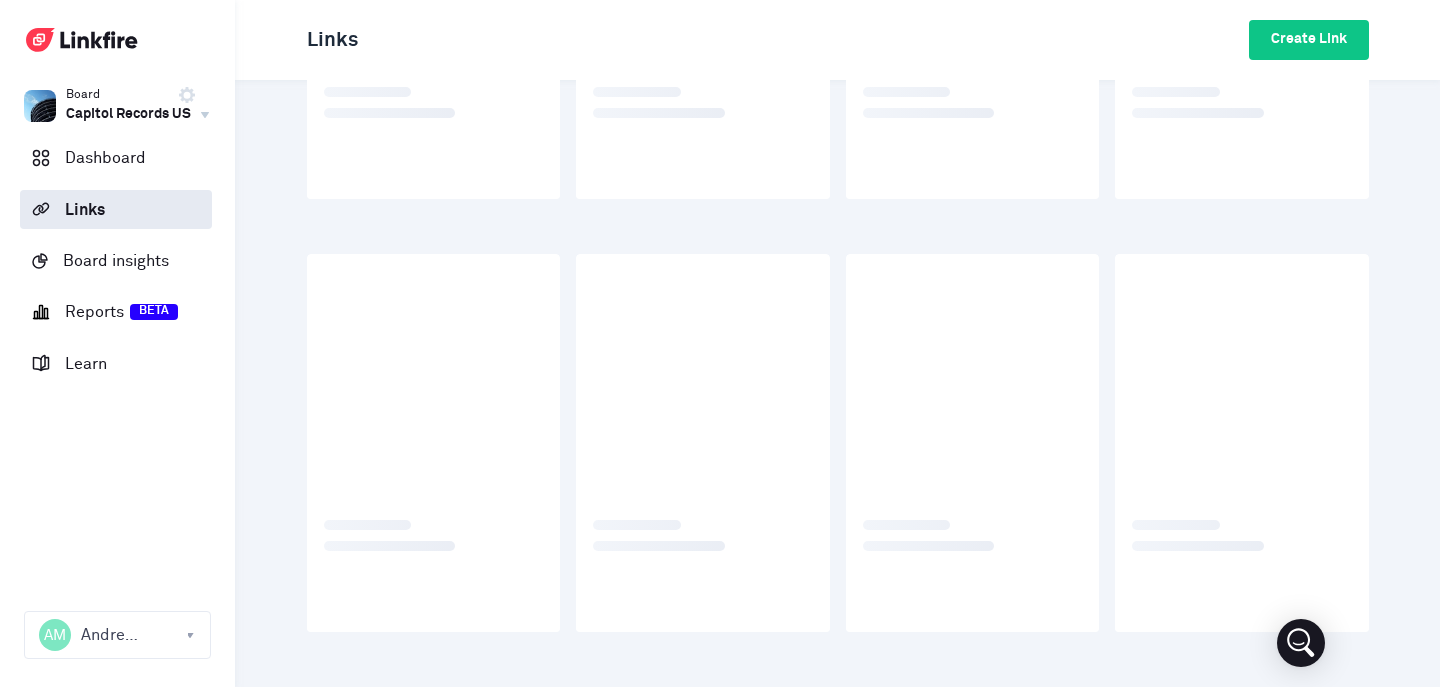 scroll, scrollTop: 0, scrollLeft: 0, axis: both 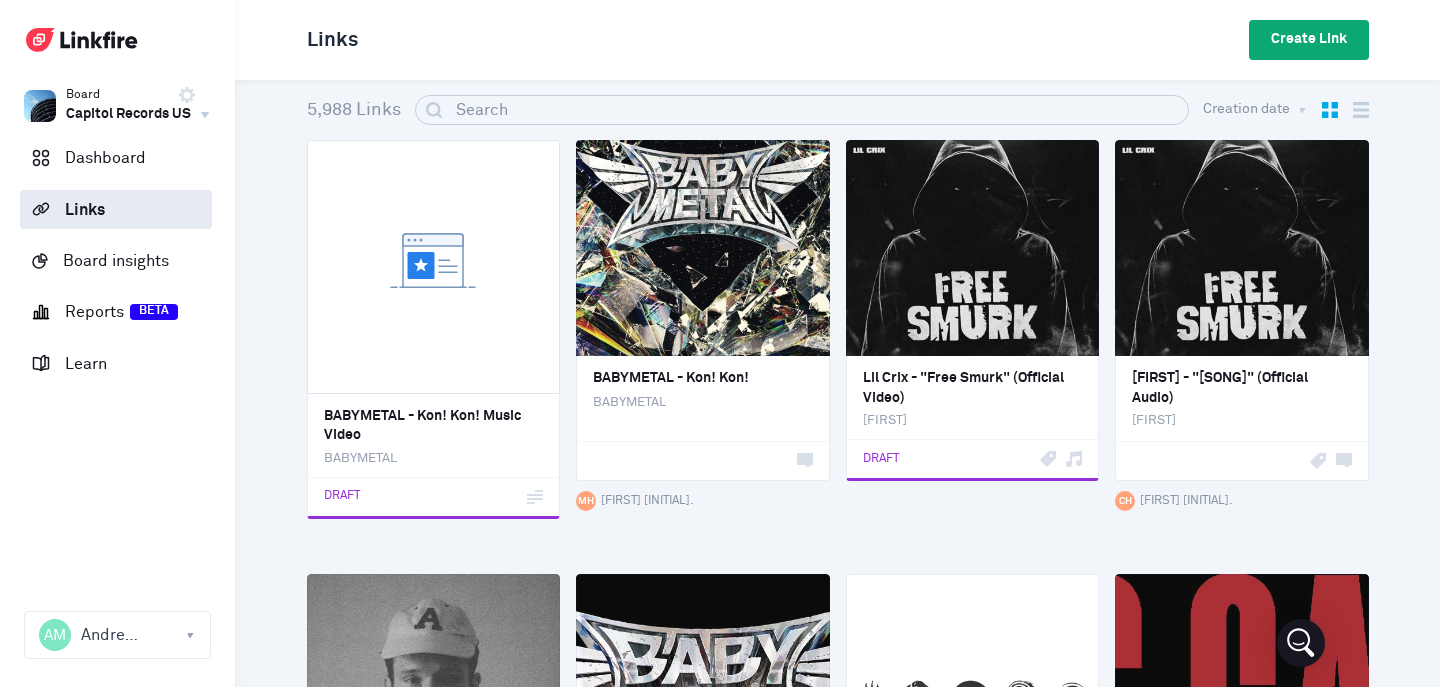 click on "Create Link" at bounding box center [1309, 40] 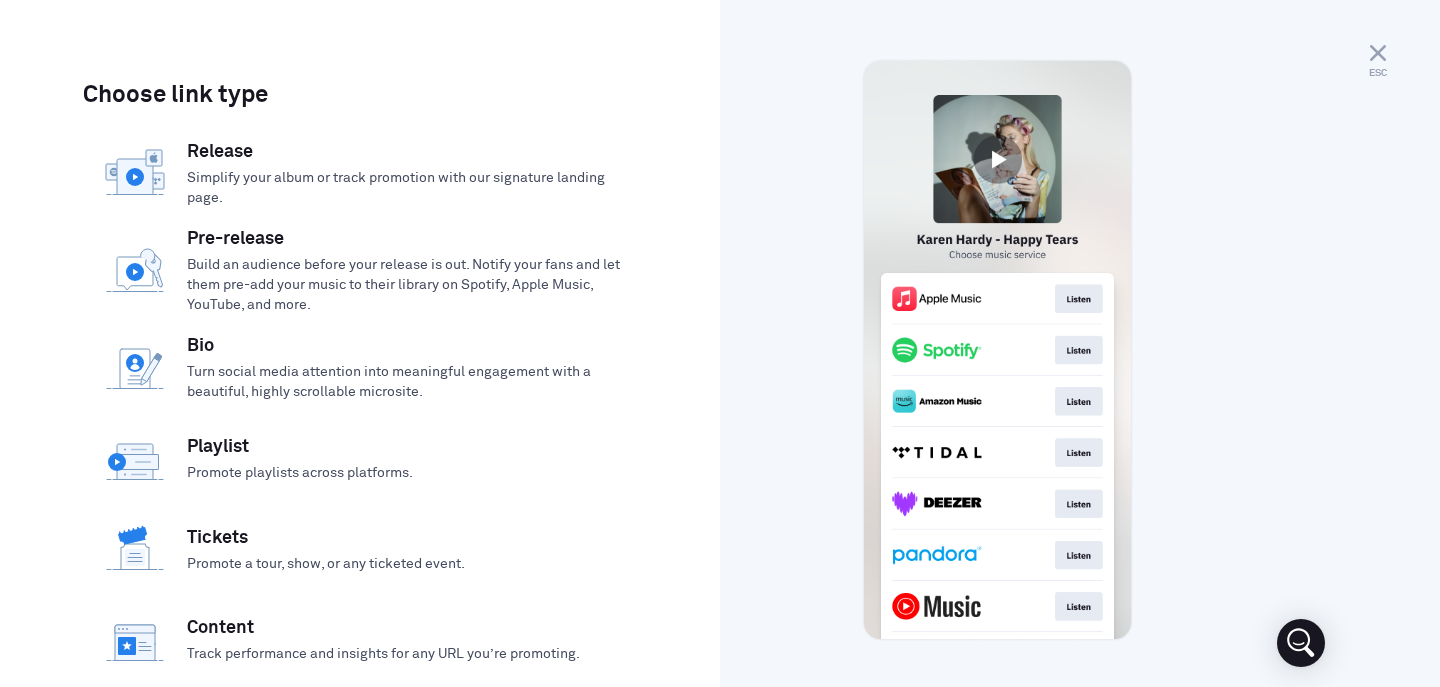 click at bounding box center [135, 177] 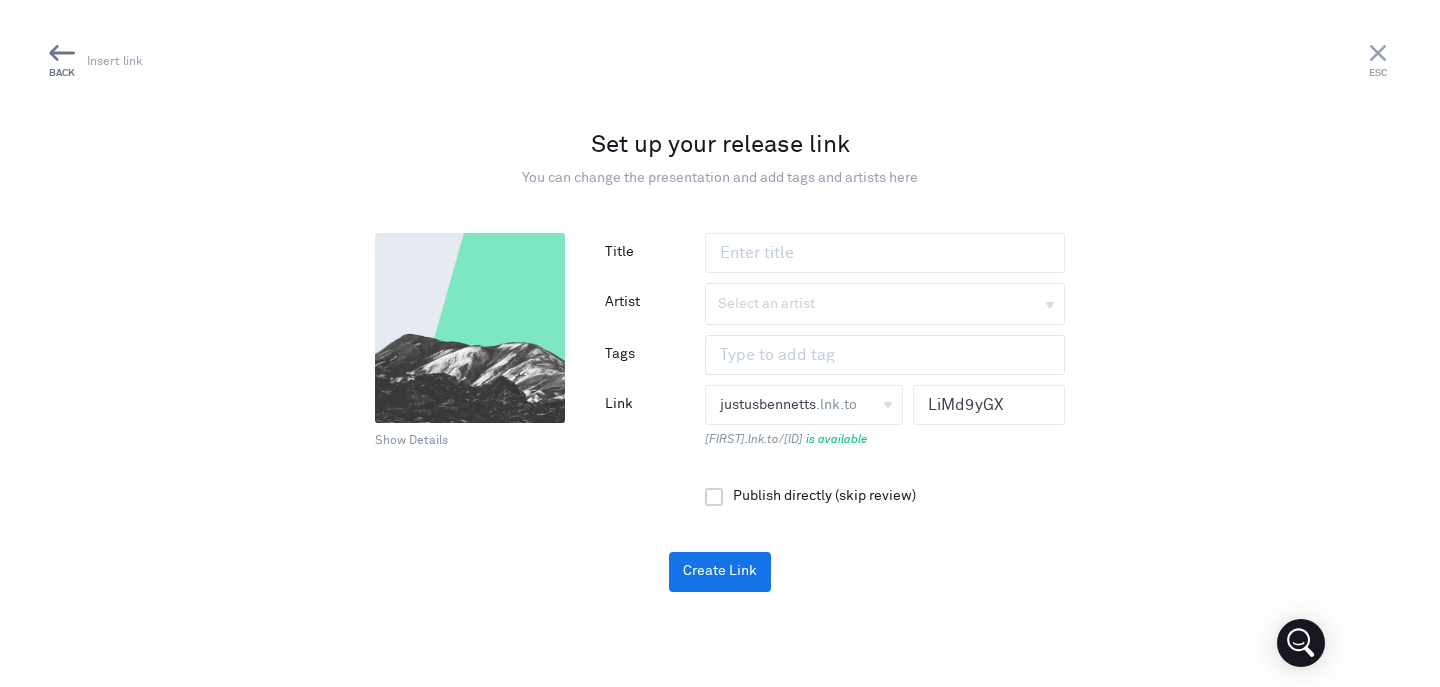 click on "Shape
BACK
Insert link" at bounding box center (62, 62) 